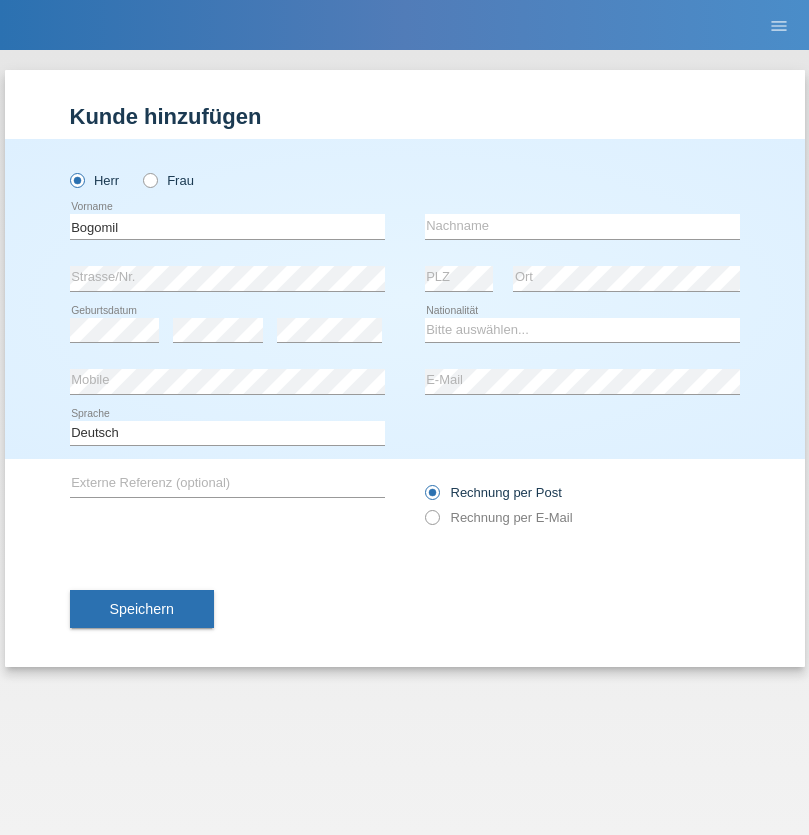 type on "Bogomil" 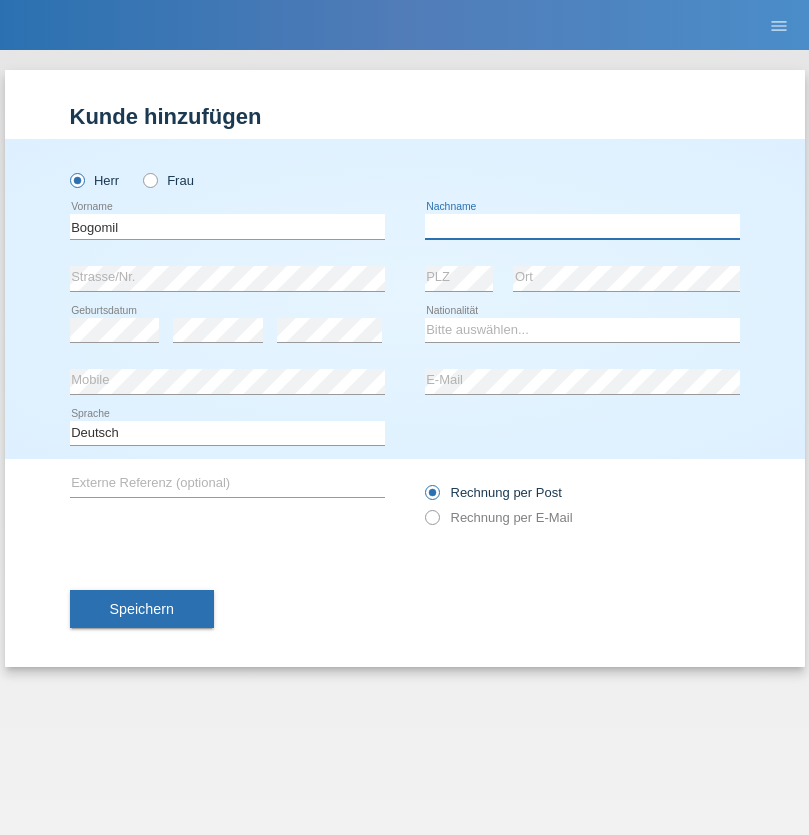 click at bounding box center (582, 226) 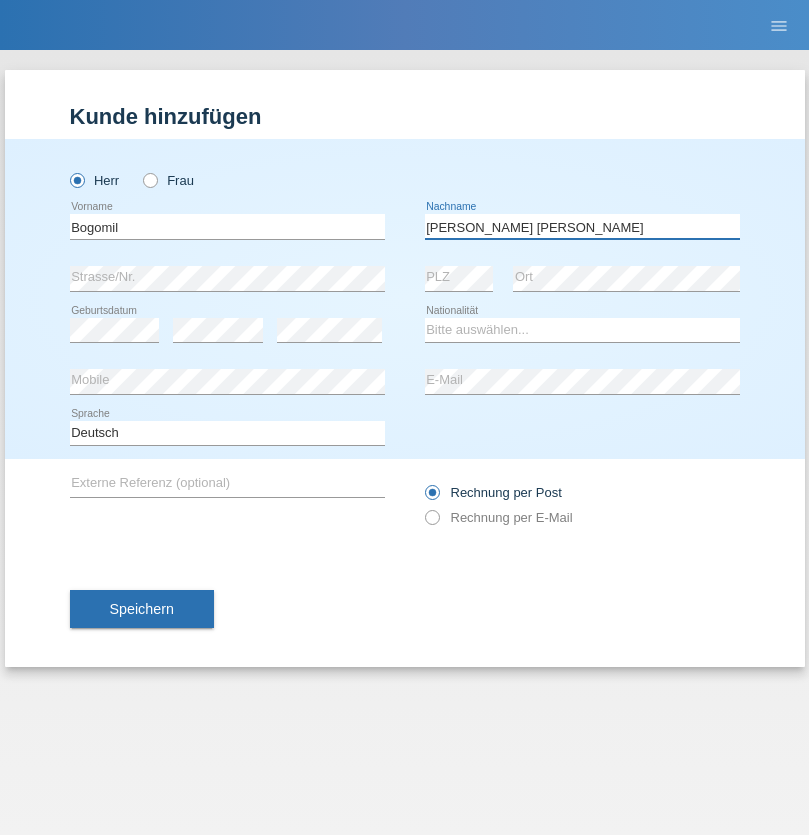 type on "[PERSON_NAME] [PERSON_NAME]" 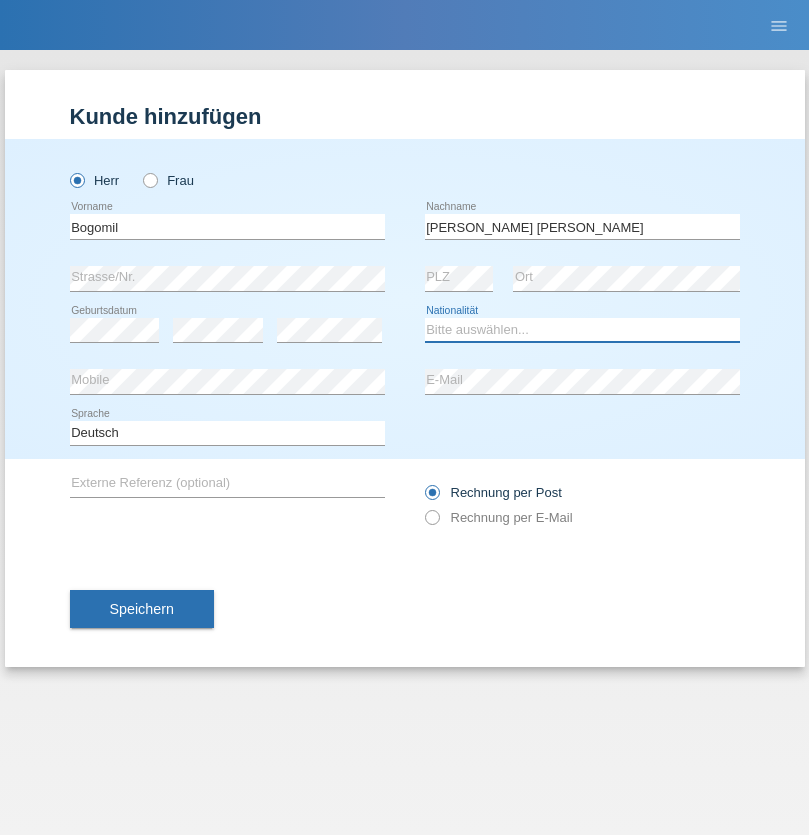 select on "BG" 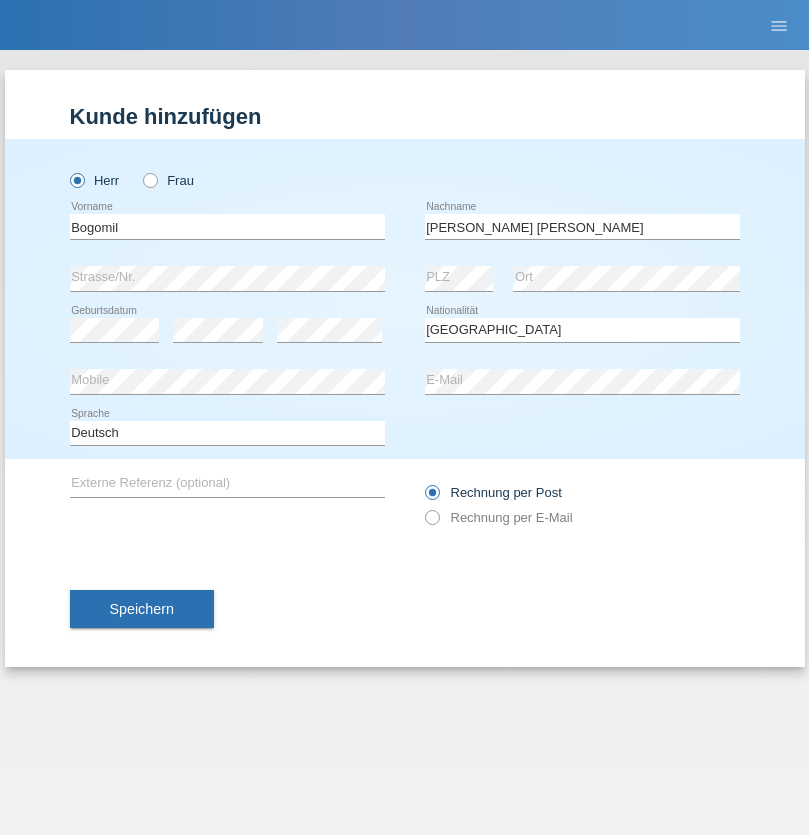 select on "C" 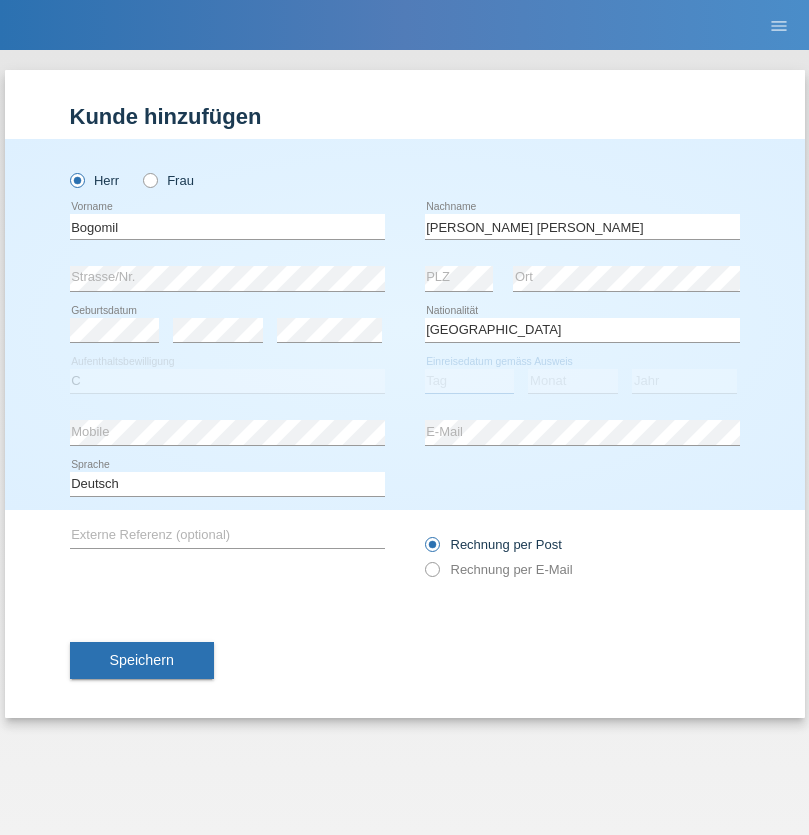 select on "29" 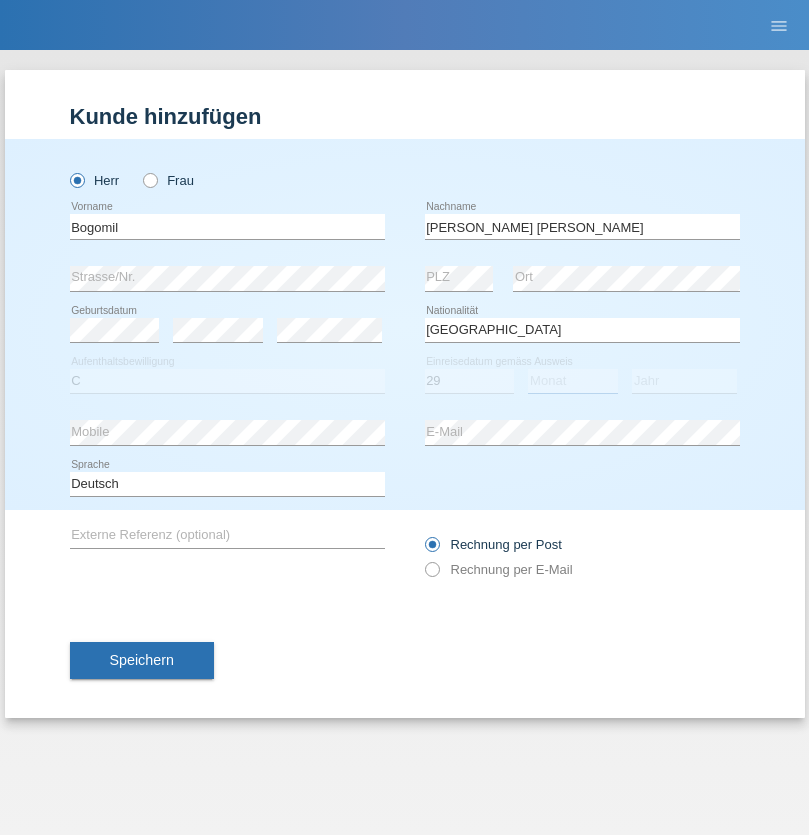 select on "04" 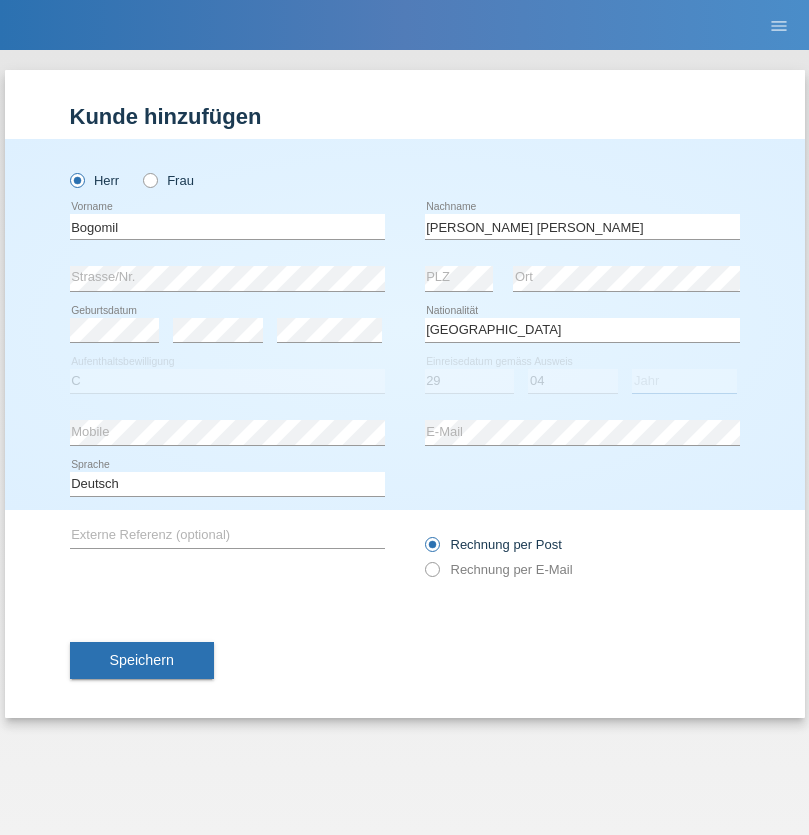 select on "2021" 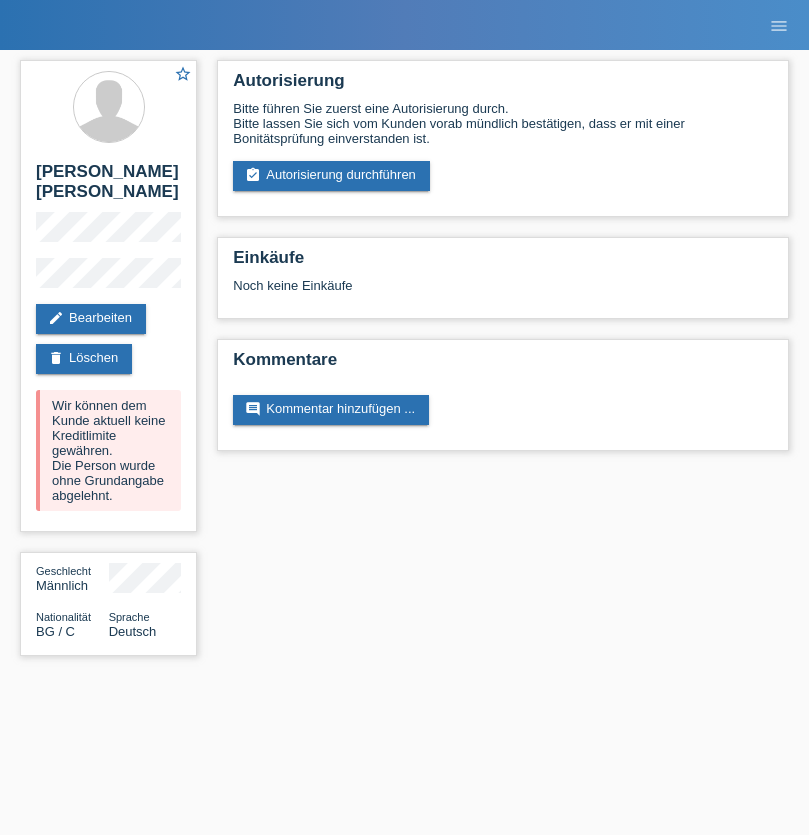 scroll, scrollTop: 0, scrollLeft: 0, axis: both 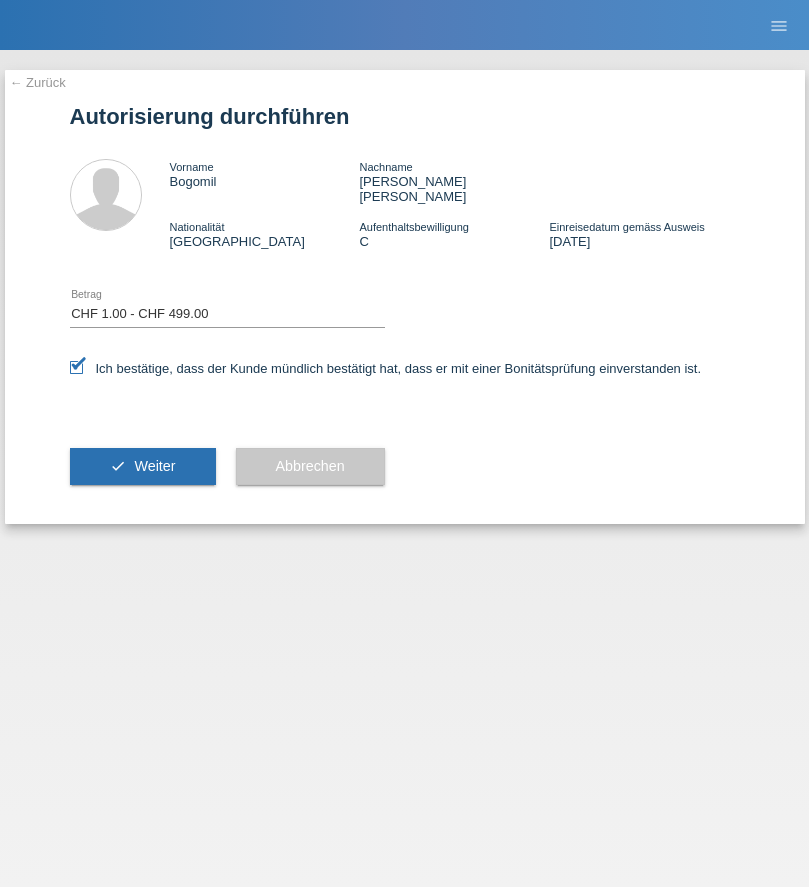 select on "1" 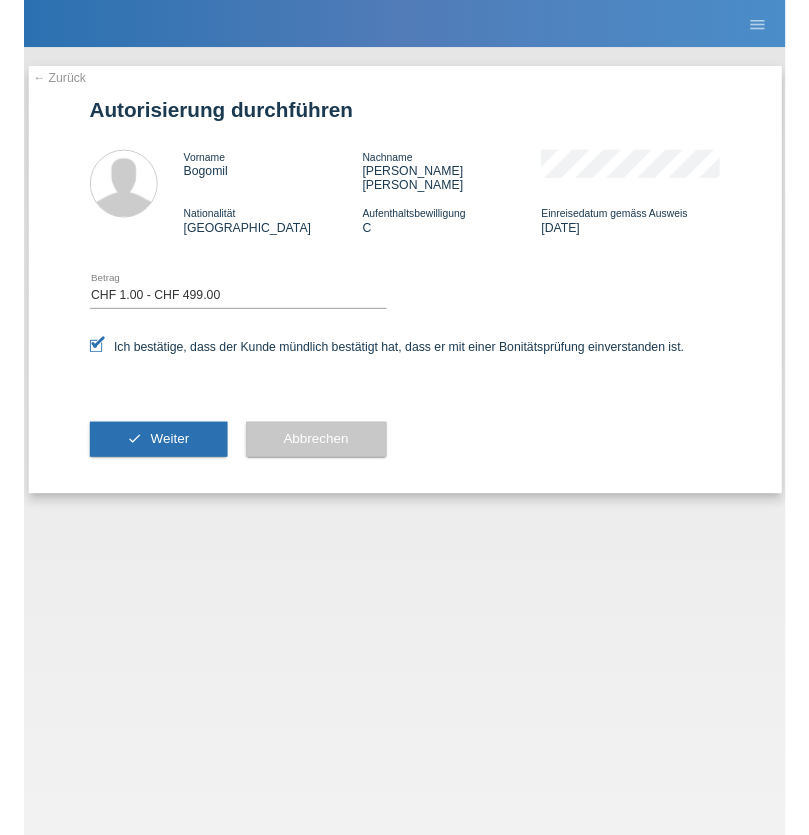 scroll, scrollTop: 0, scrollLeft: 0, axis: both 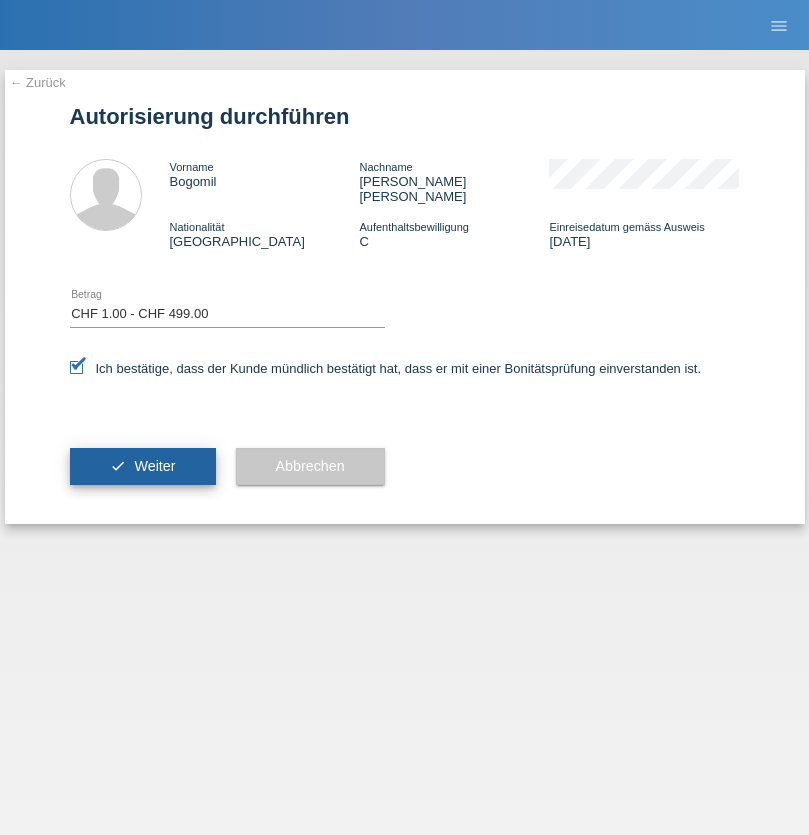 click on "Weiter" at bounding box center [154, 466] 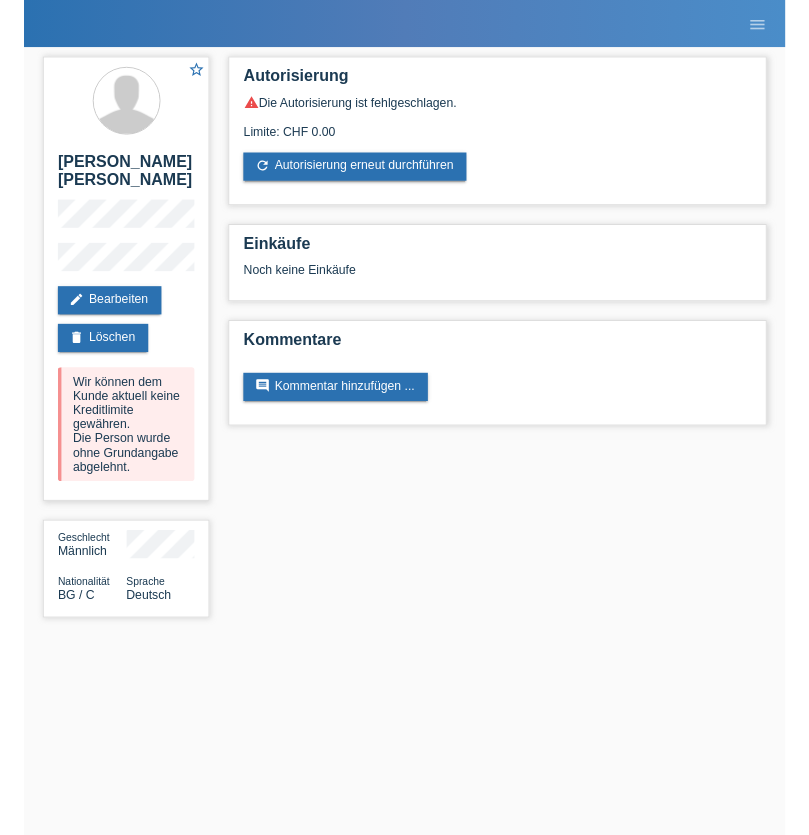 scroll, scrollTop: 0, scrollLeft: 0, axis: both 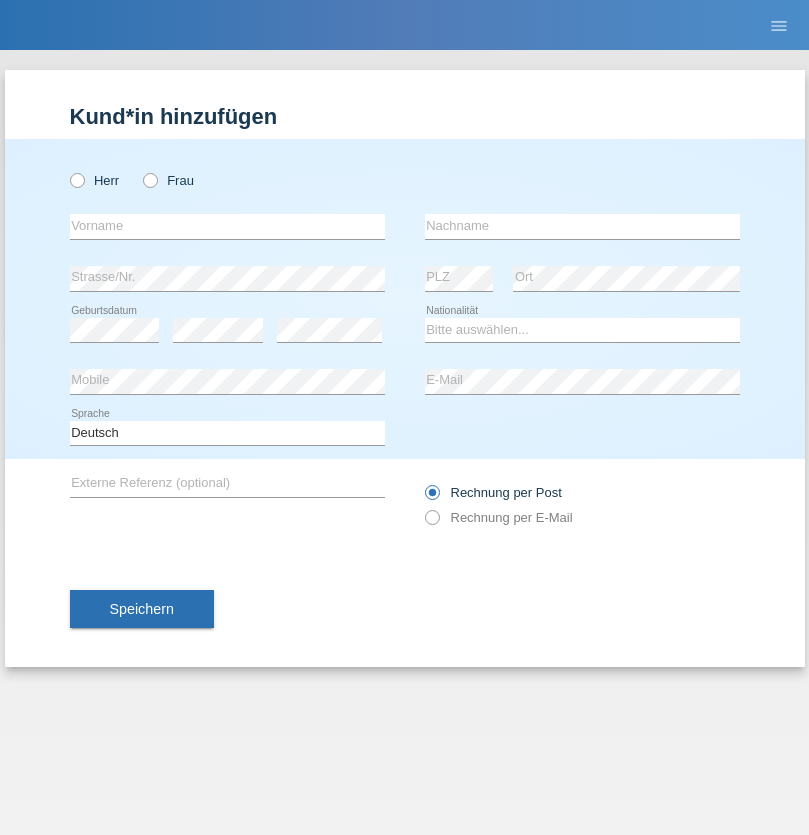 radio on "true" 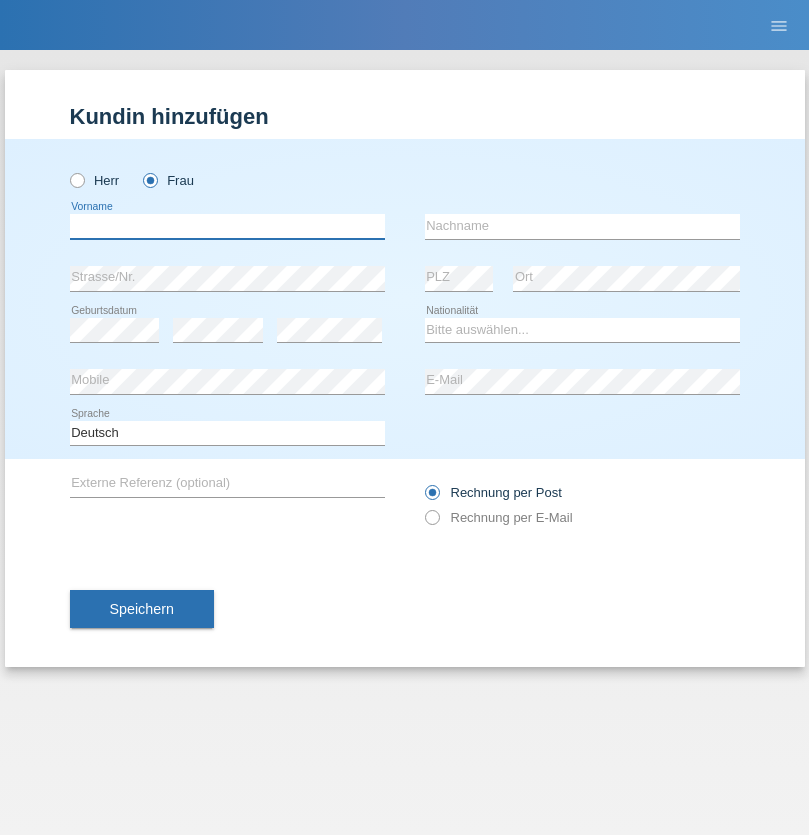 click at bounding box center (227, 226) 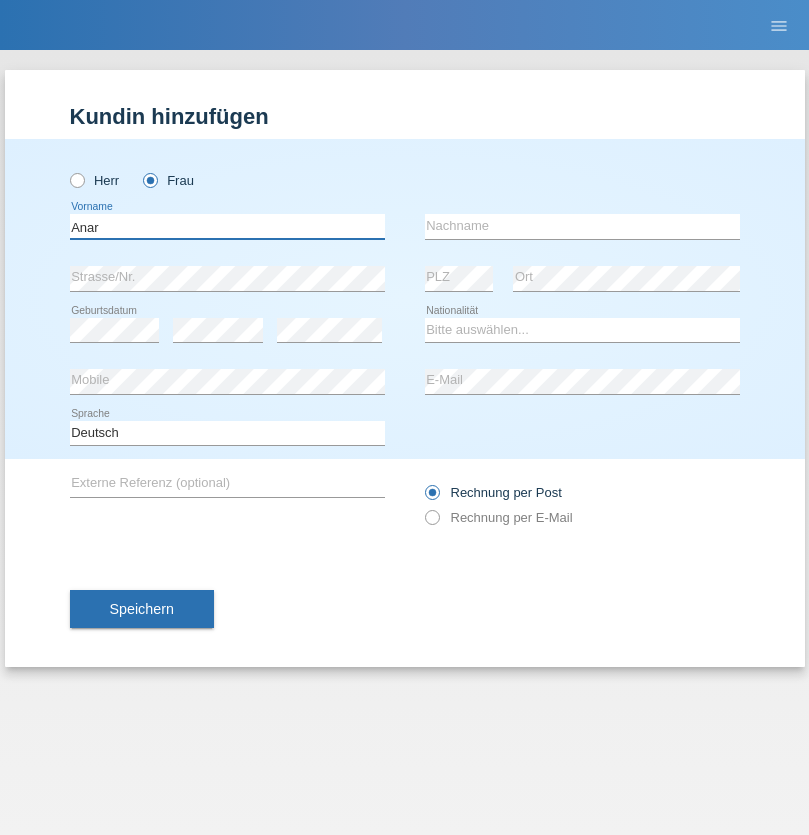type on "Anar" 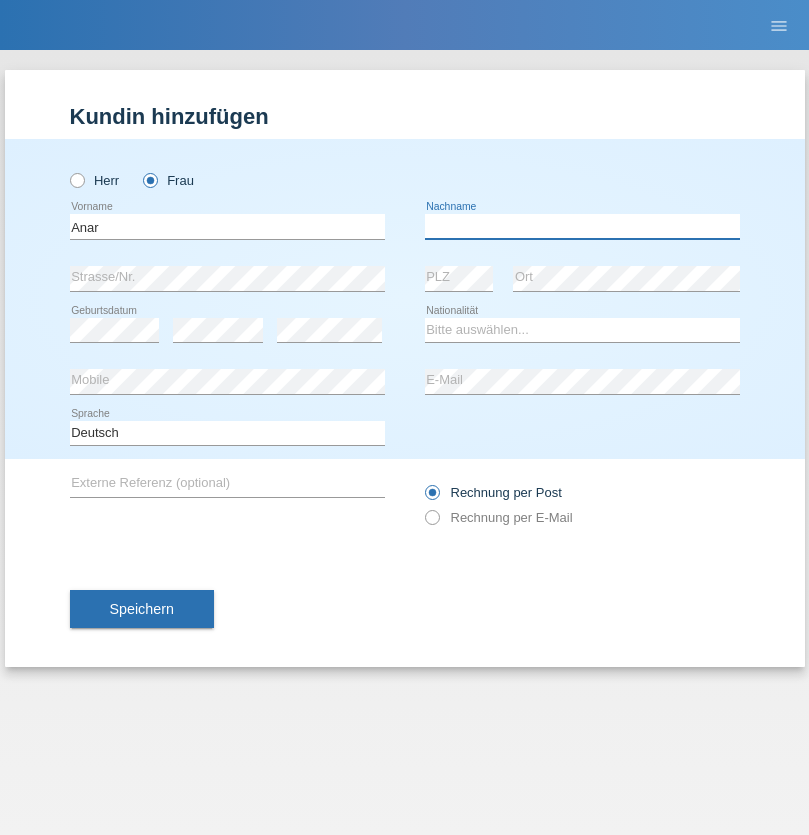 click at bounding box center (582, 226) 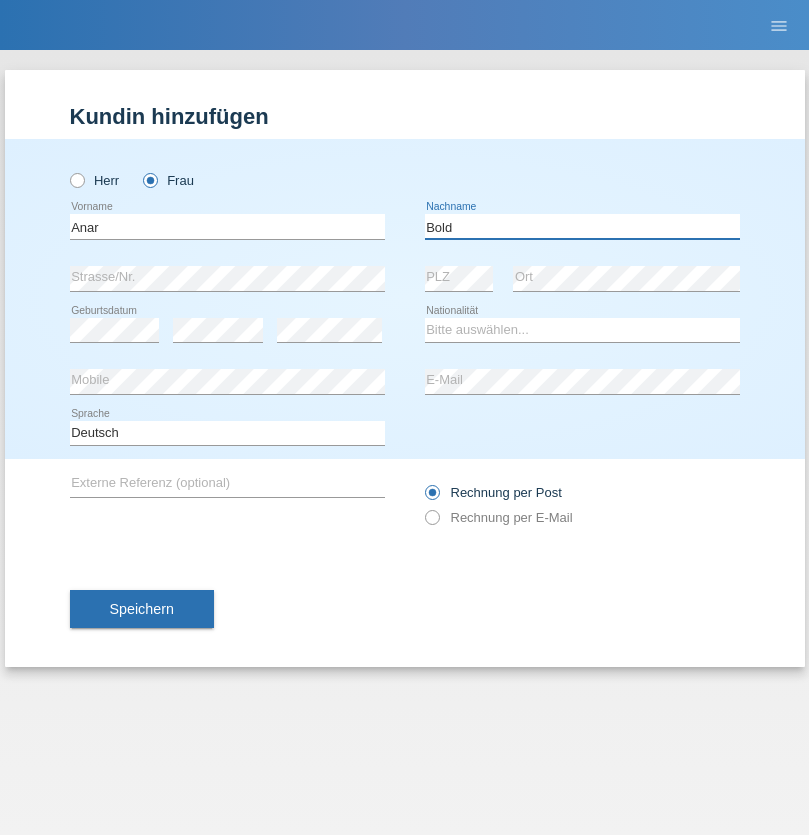 type on "Bold" 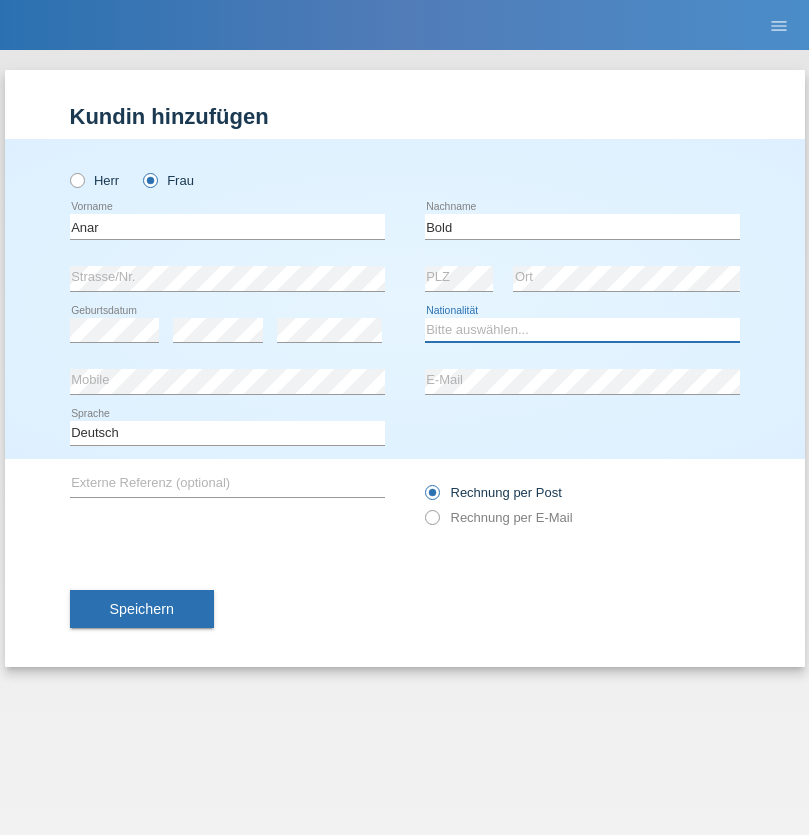 select on "MN" 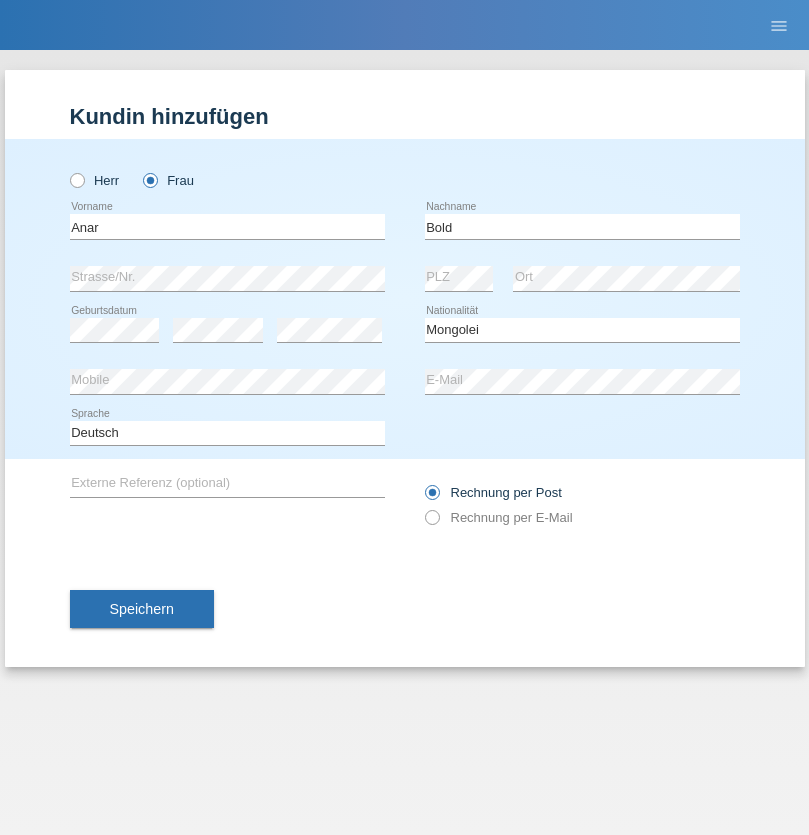 select on "C" 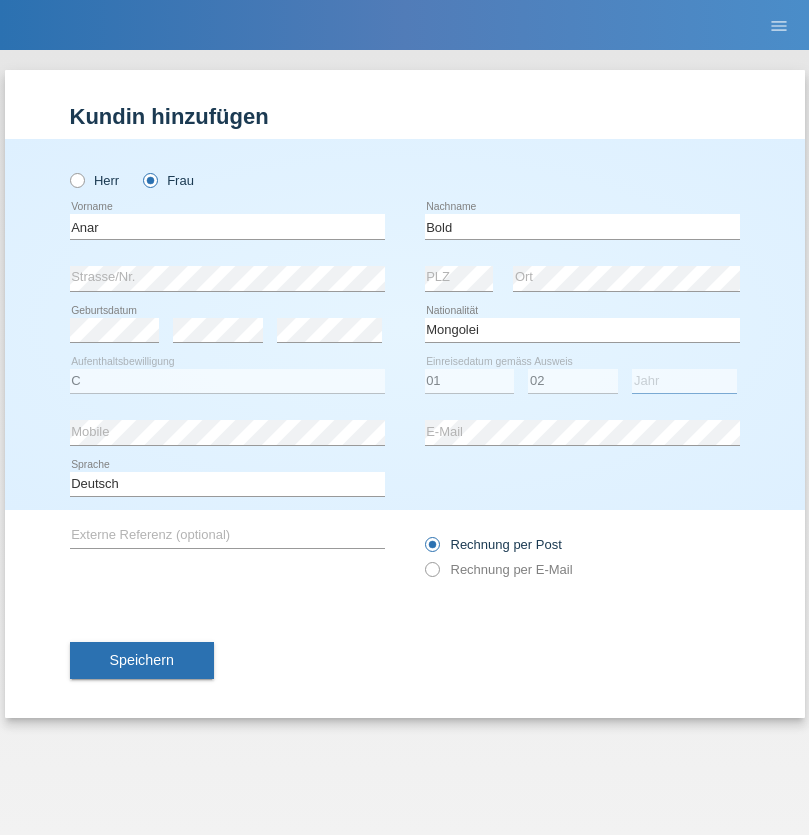 select on "2006" 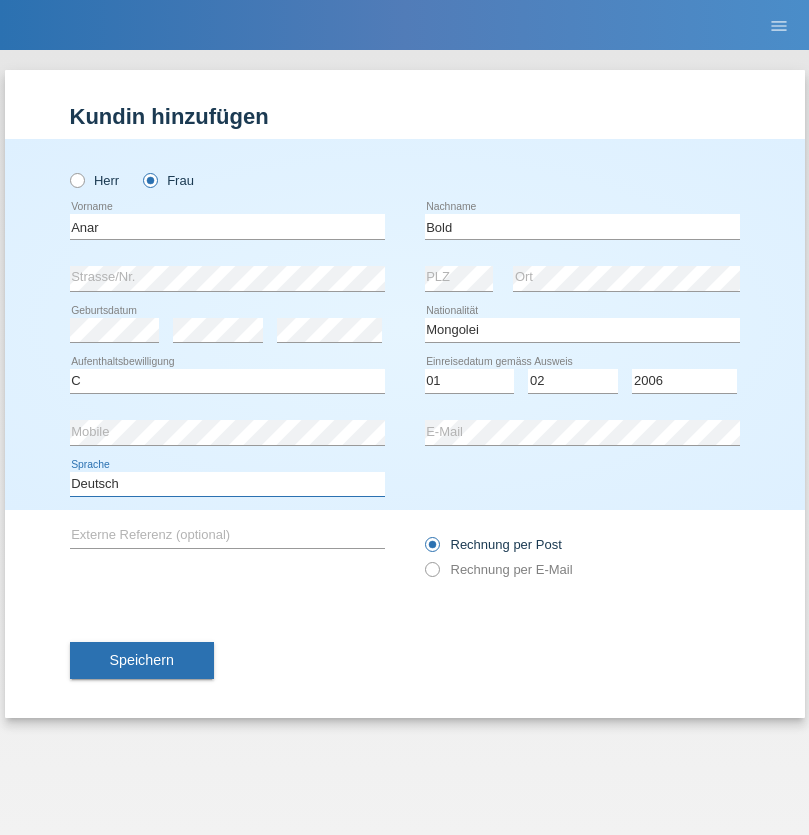 select on "en" 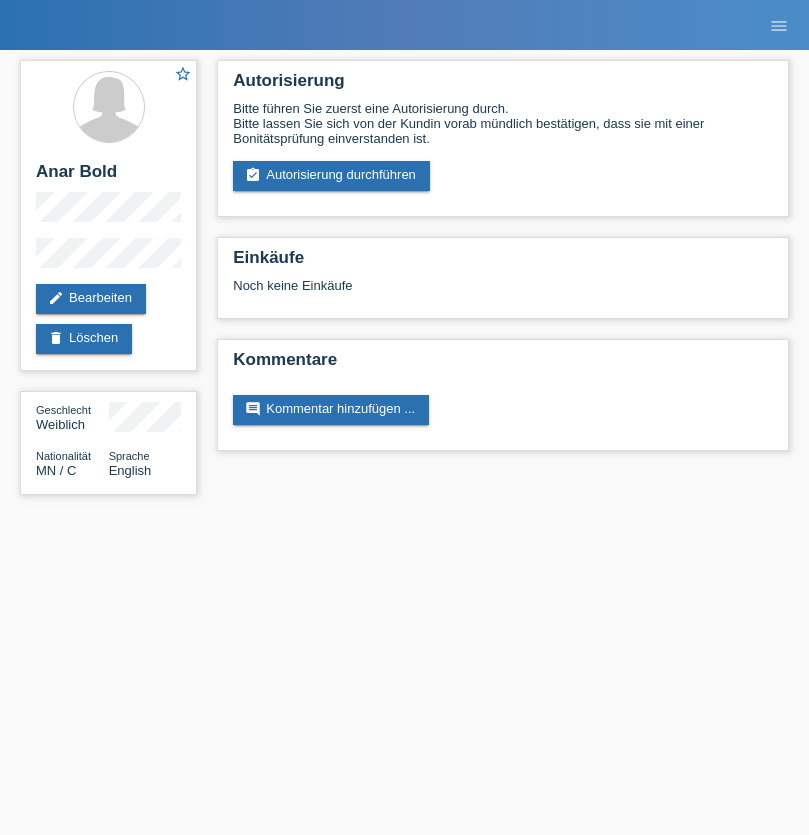 scroll, scrollTop: 0, scrollLeft: 0, axis: both 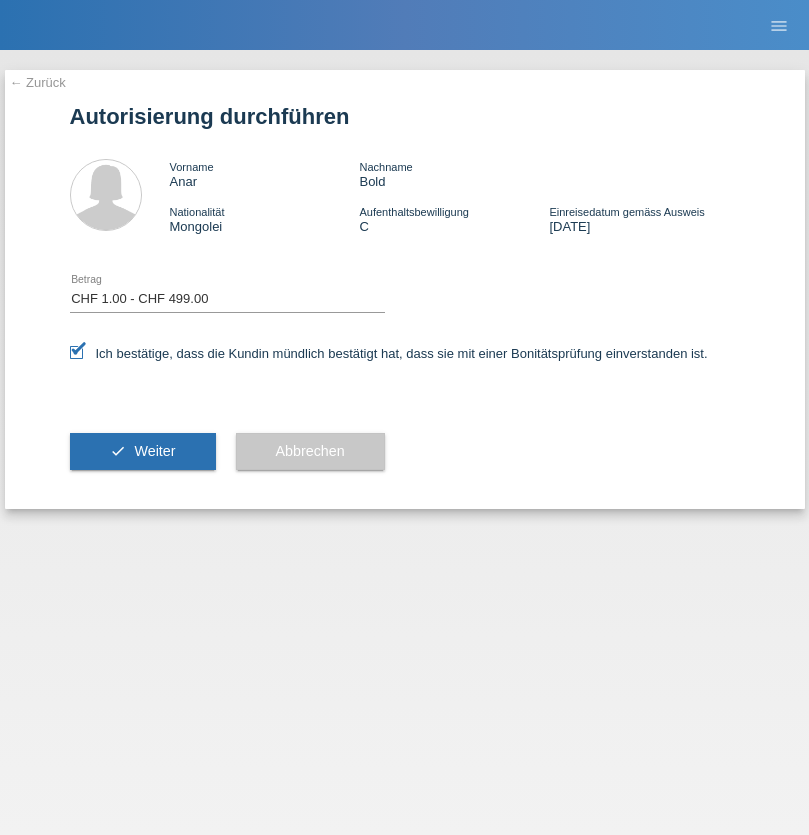 select on "1" 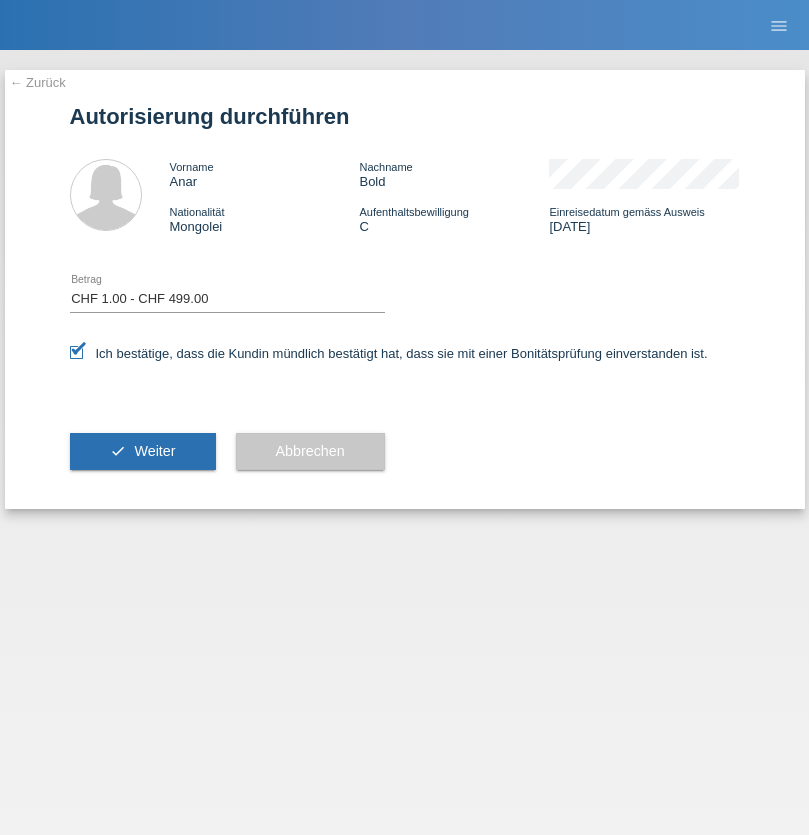 scroll, scrollTop: 0, scrollLeft: 0, axis: both 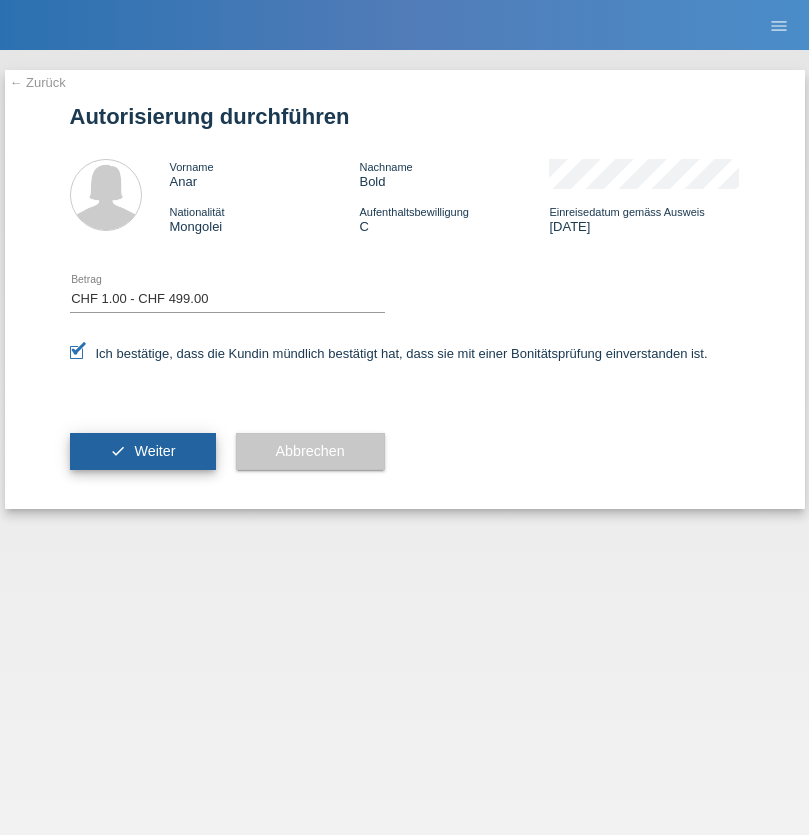 click on "Weiter" at bounding box center (154, 451) 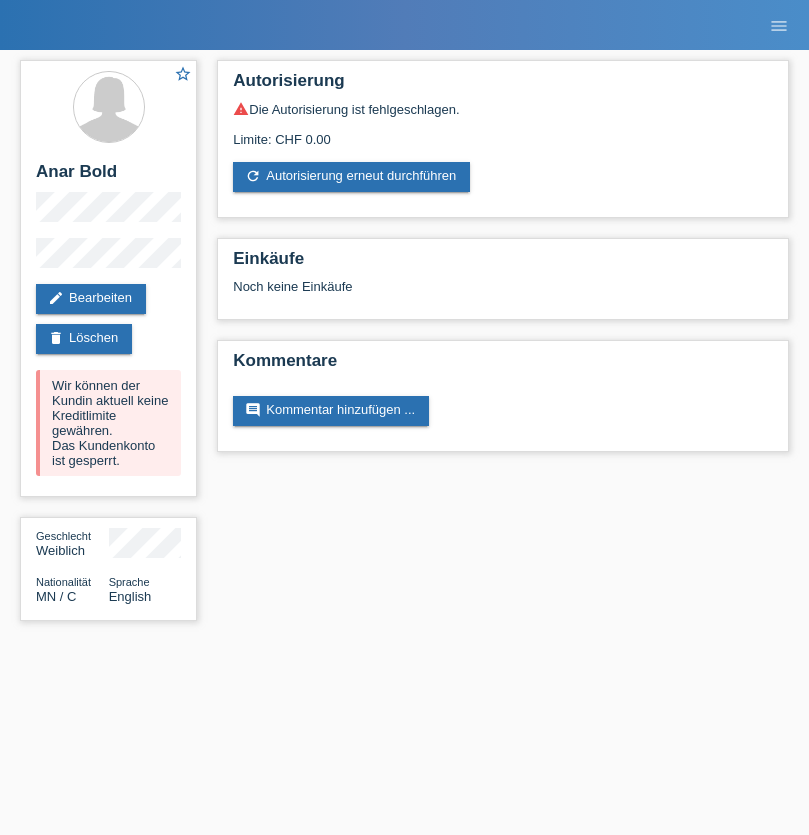 scroll, scrollTop: 0, scrollLeft: 0, axis: both 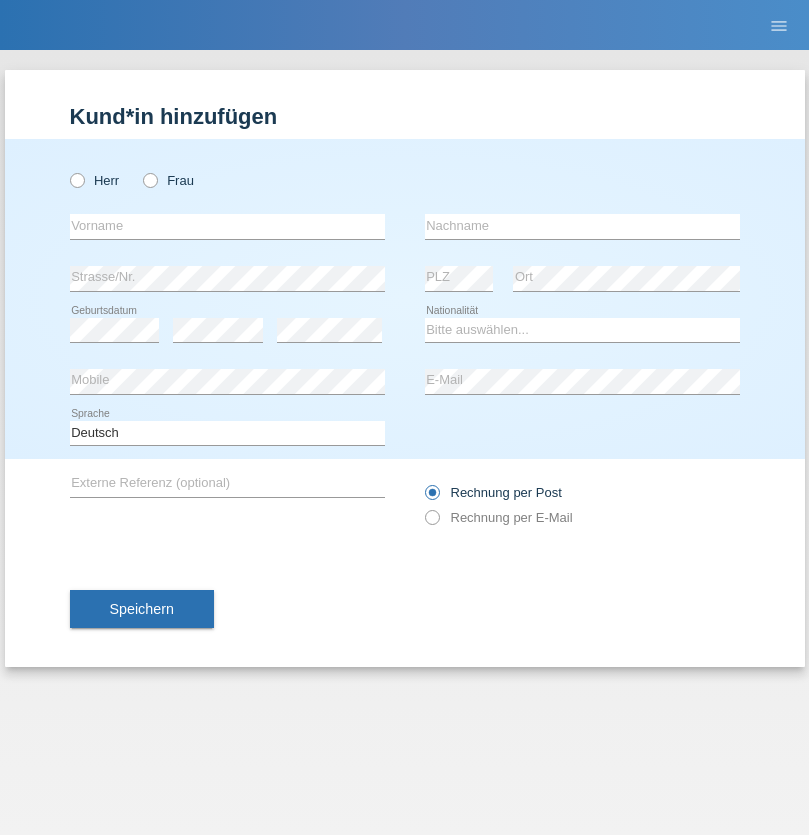 radio on "true" 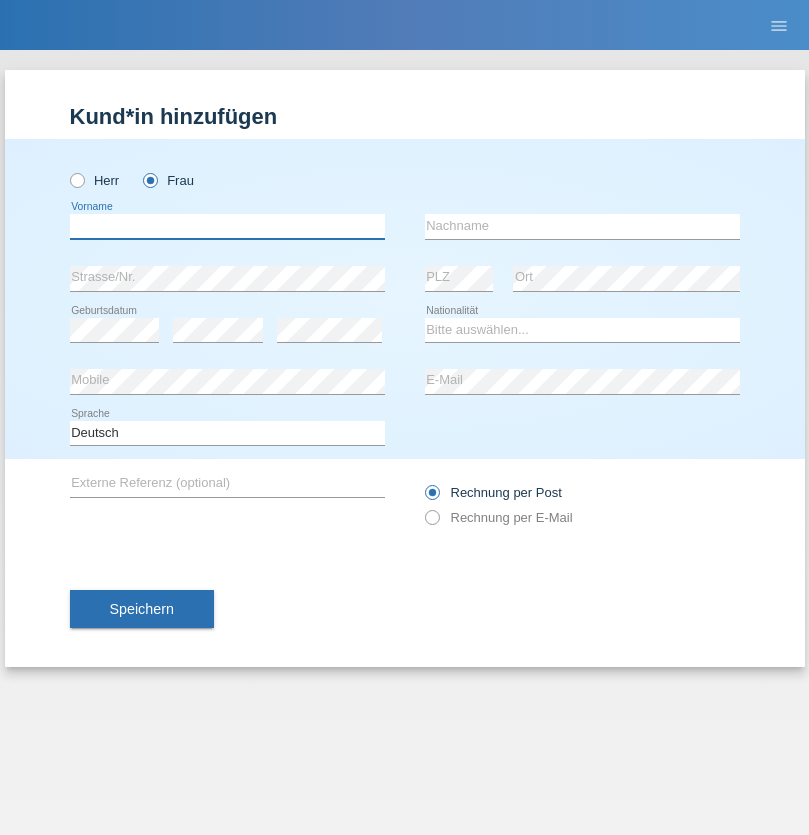 click at bounding box center [227, 226] 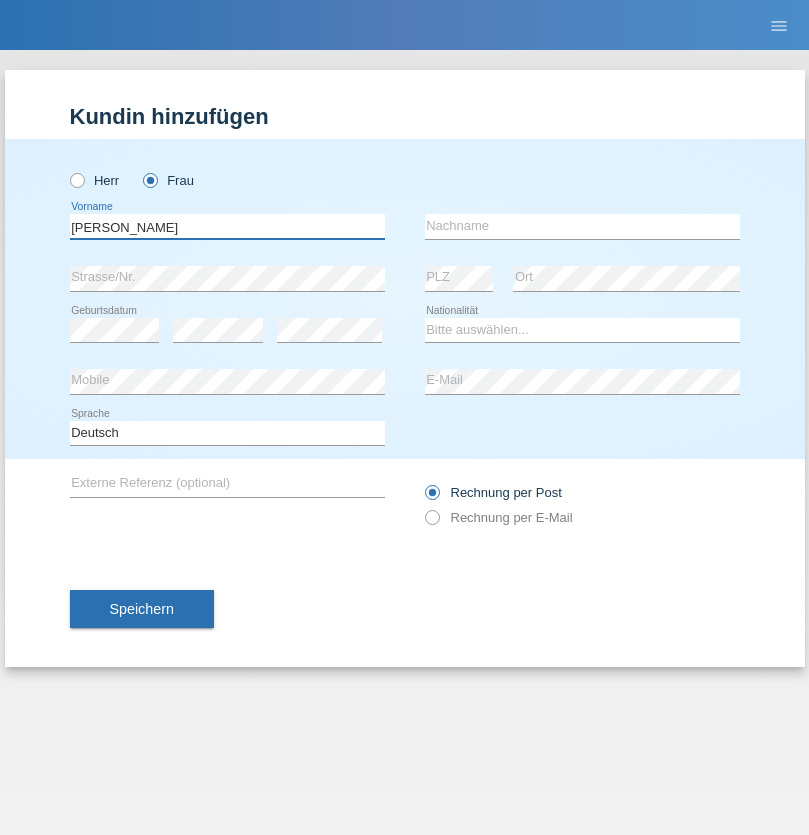 type on "[PERSON_NAME]" 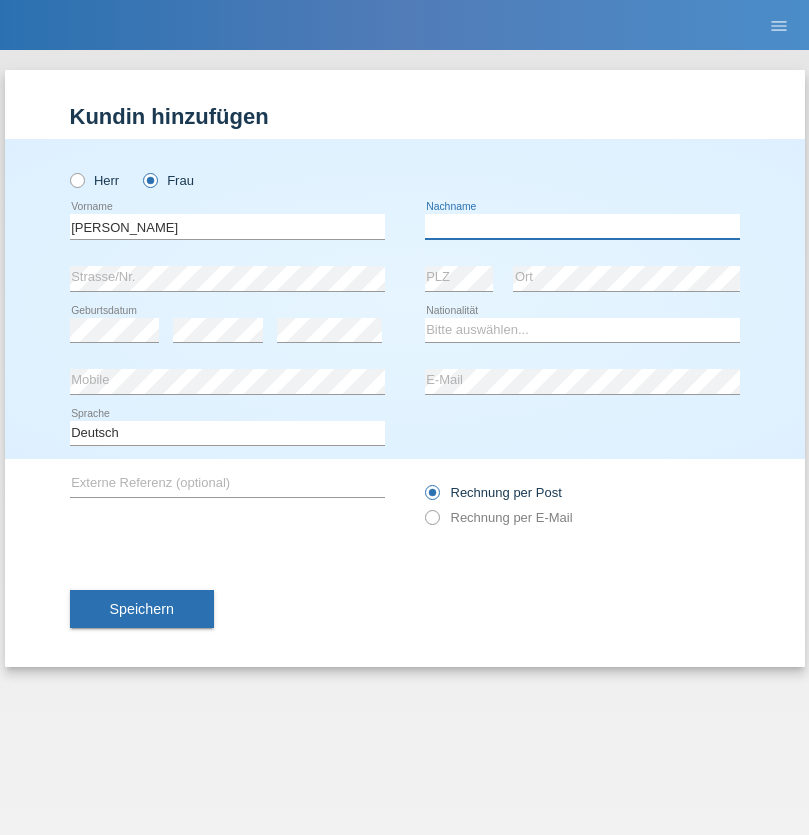 click at bounding box center (582, 226) 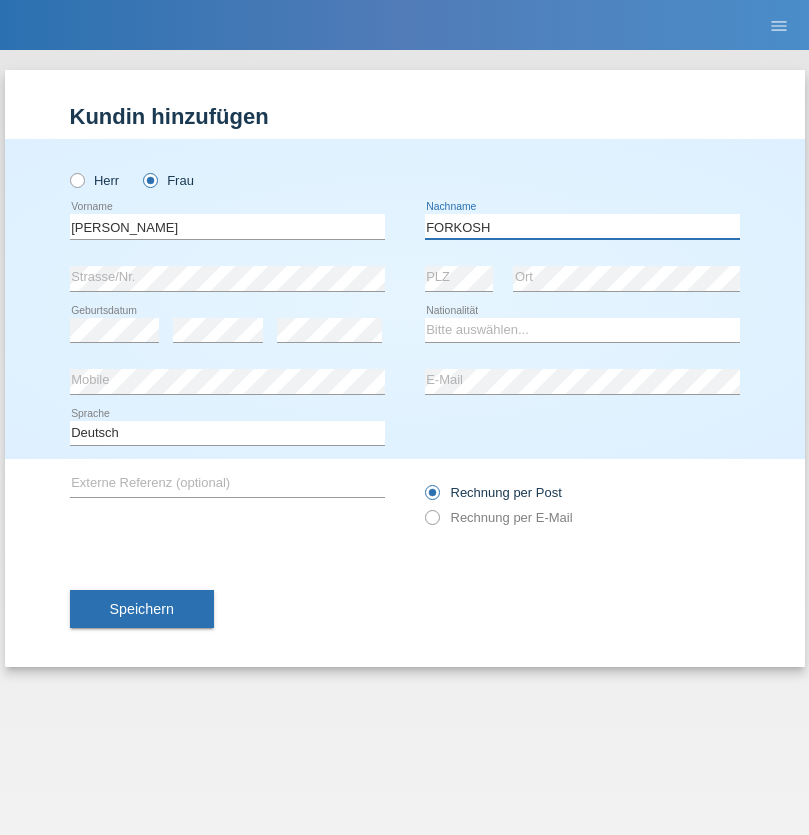 type on "FORKOSH" 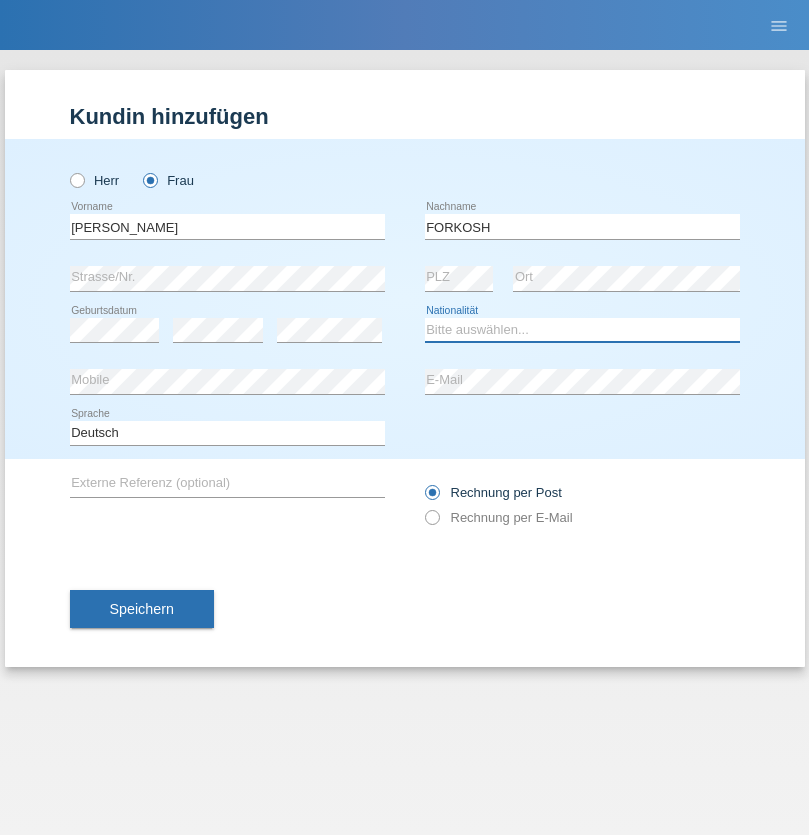 select on "UA" 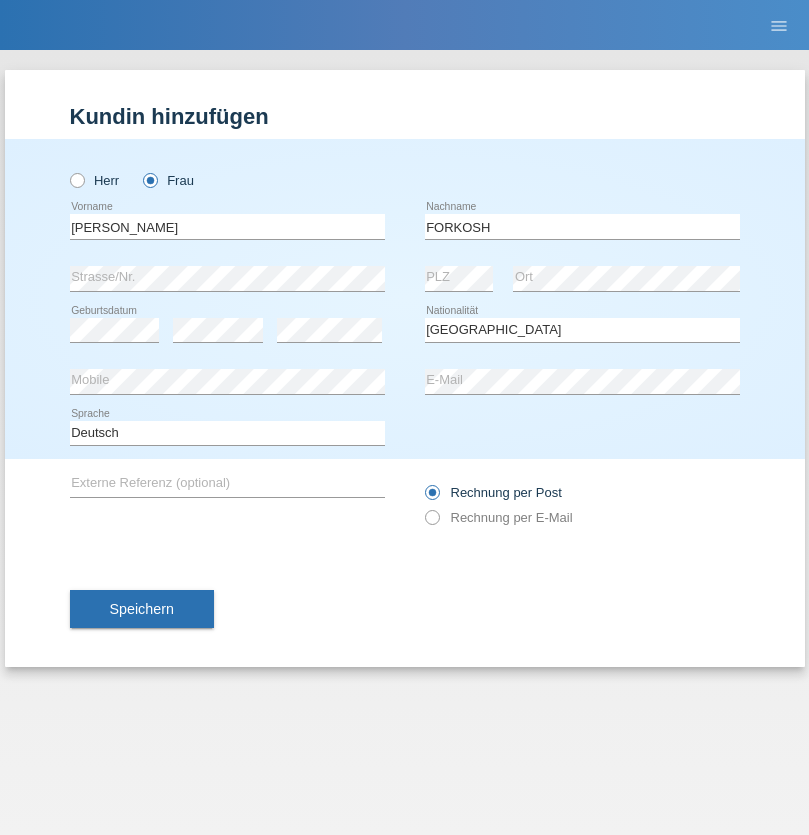 select on "C" 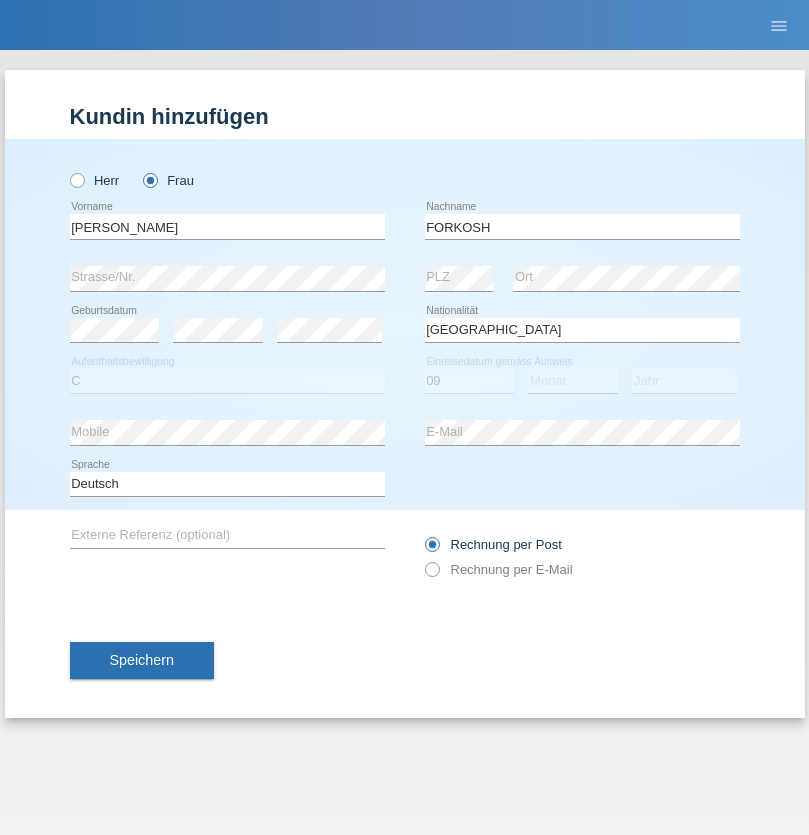select on "06" 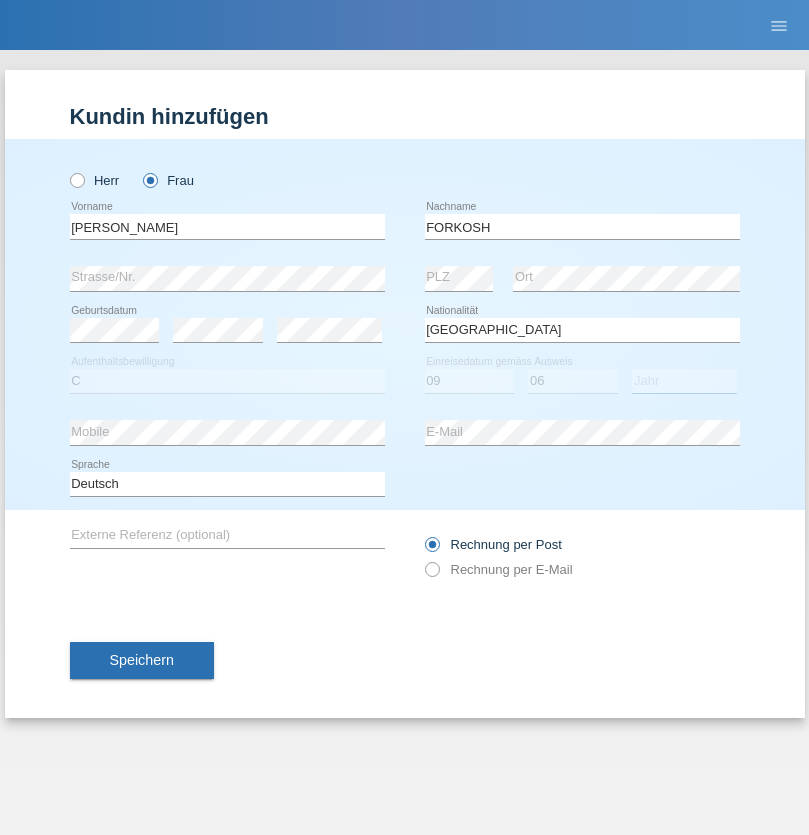 select on "2021" 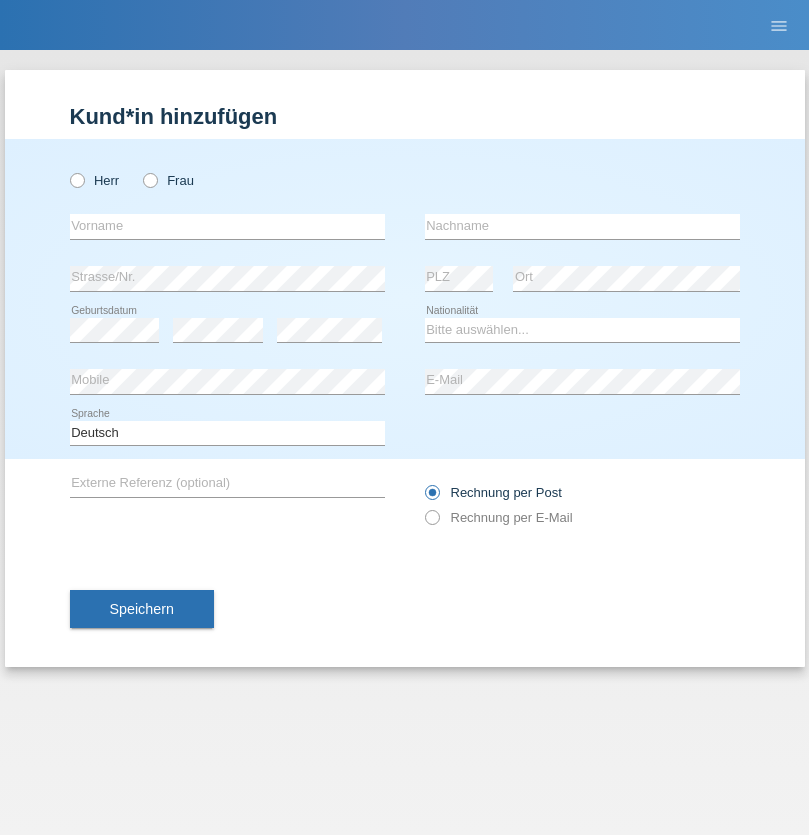 scroll, scrollTop: 0, scrollLeft: 0, axis: both 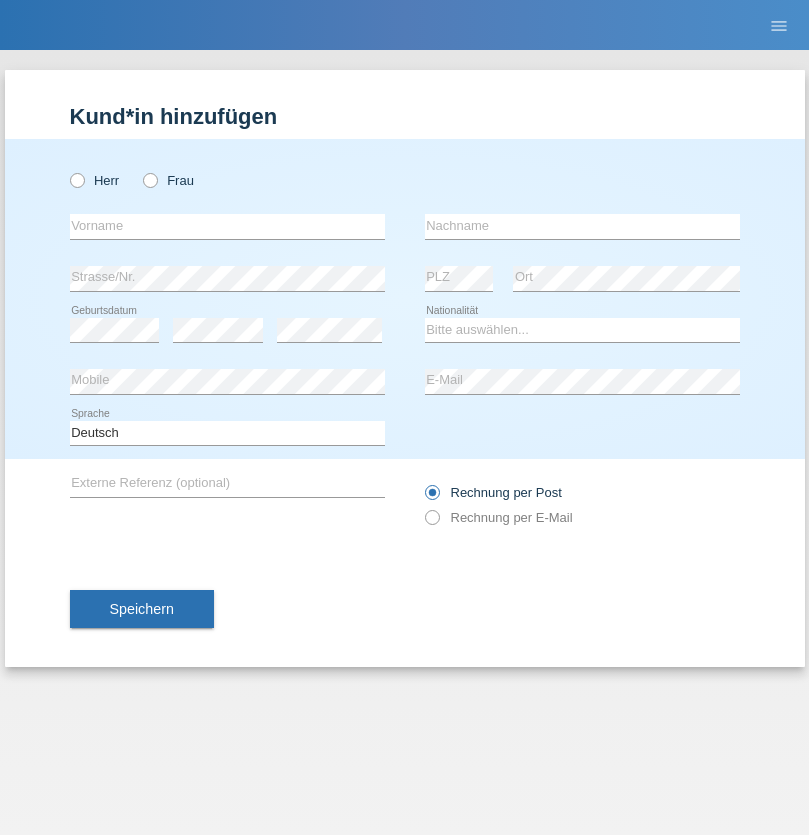 radio on "true" 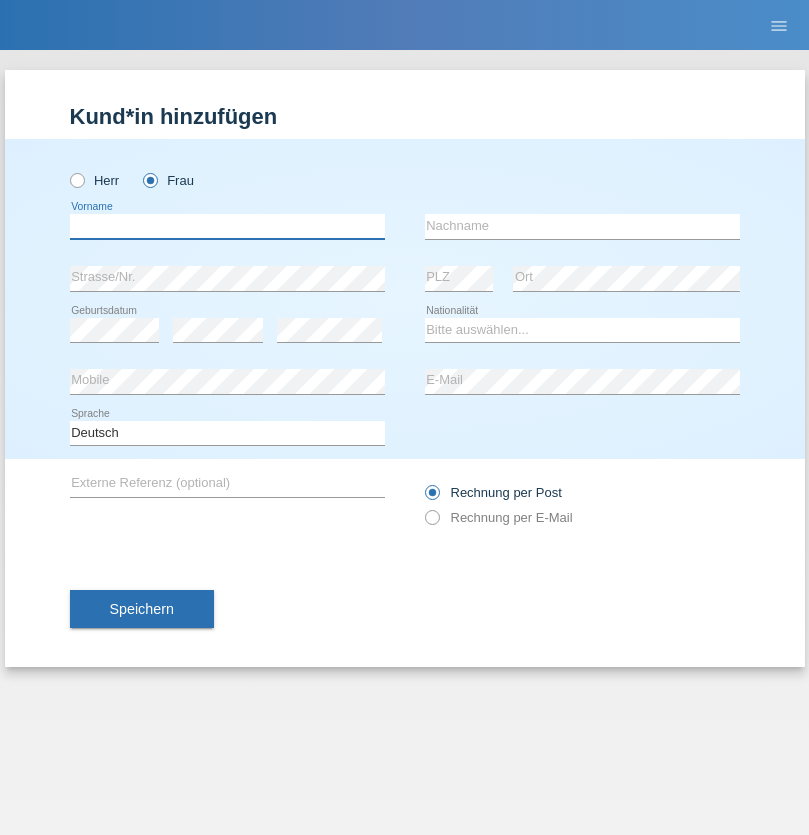 click at bounding box center [227, 226] 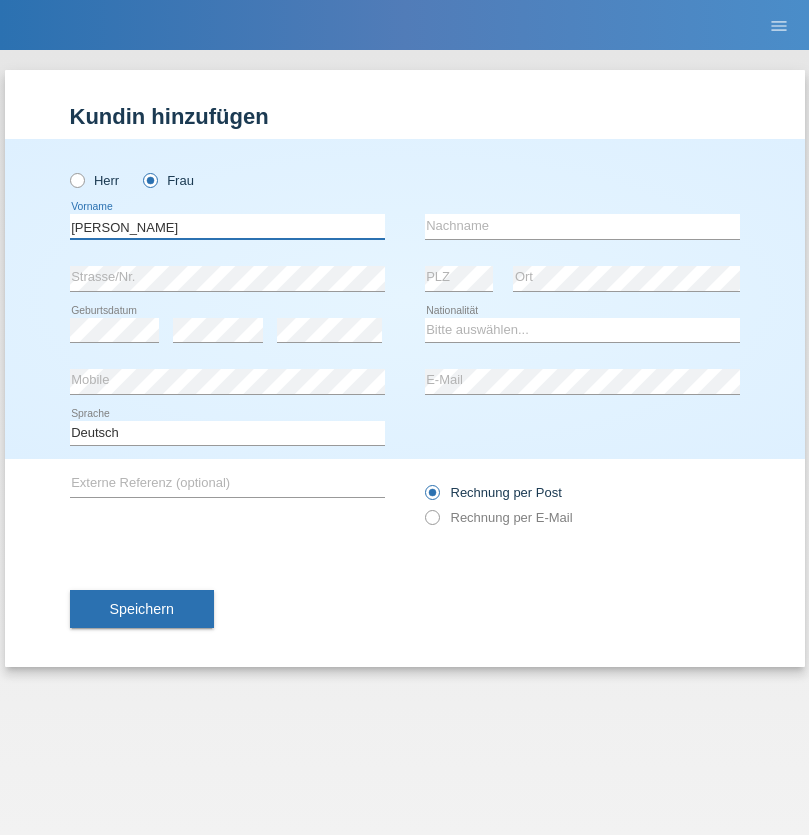type on "ANITA" 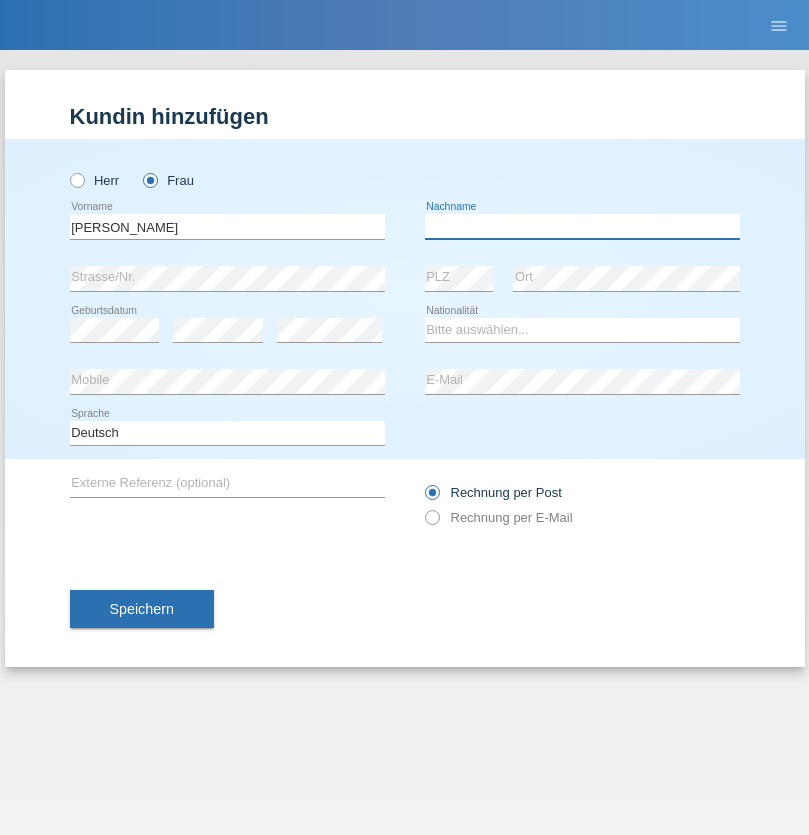 click at bounding box center (582, 226) 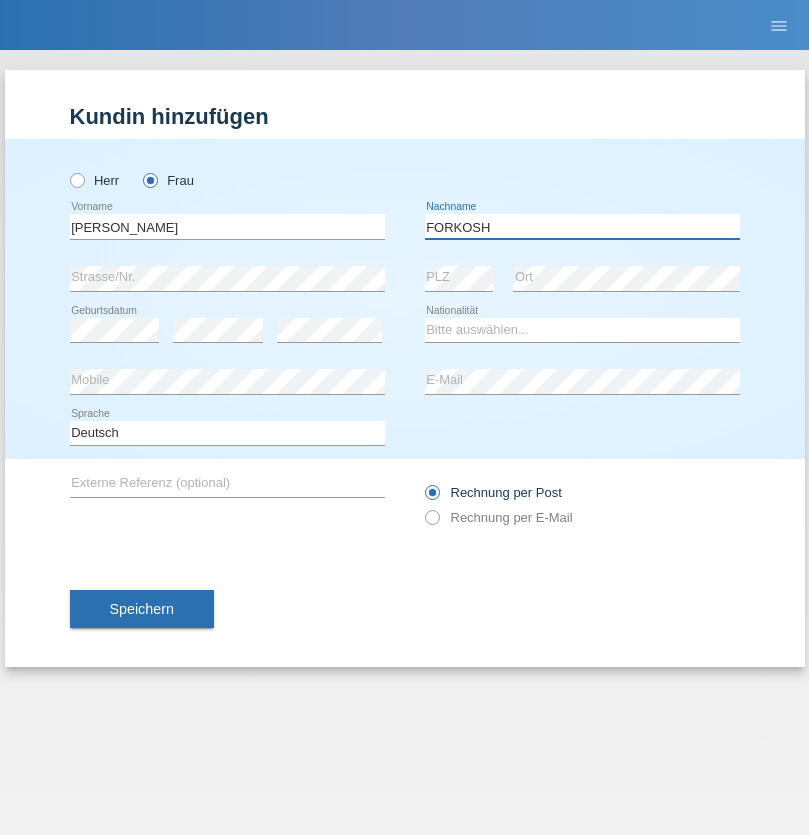 type on "FORKOSH" 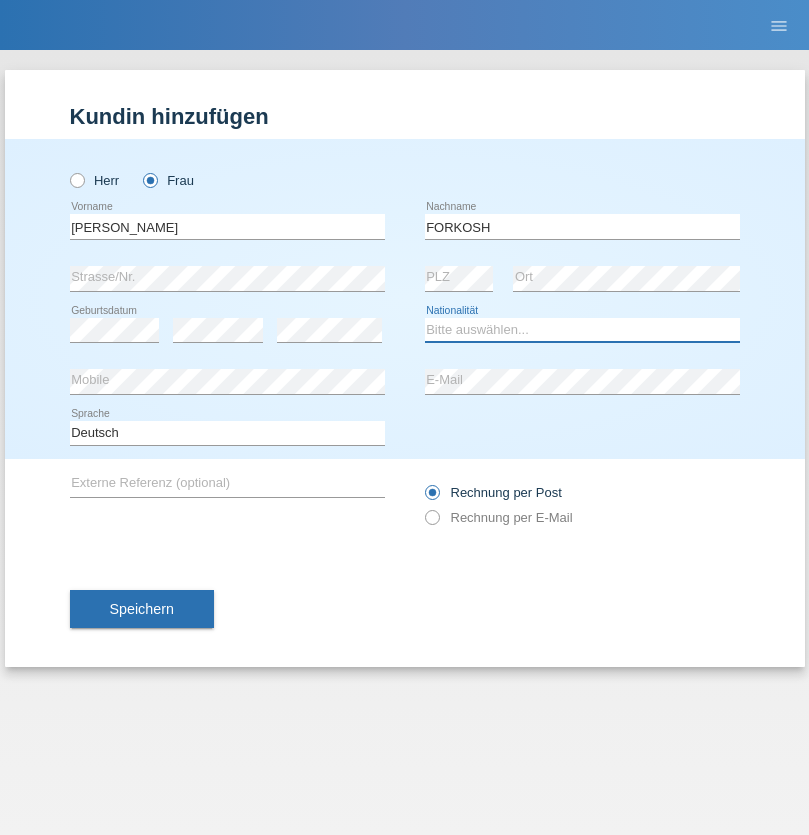 select on "UA" 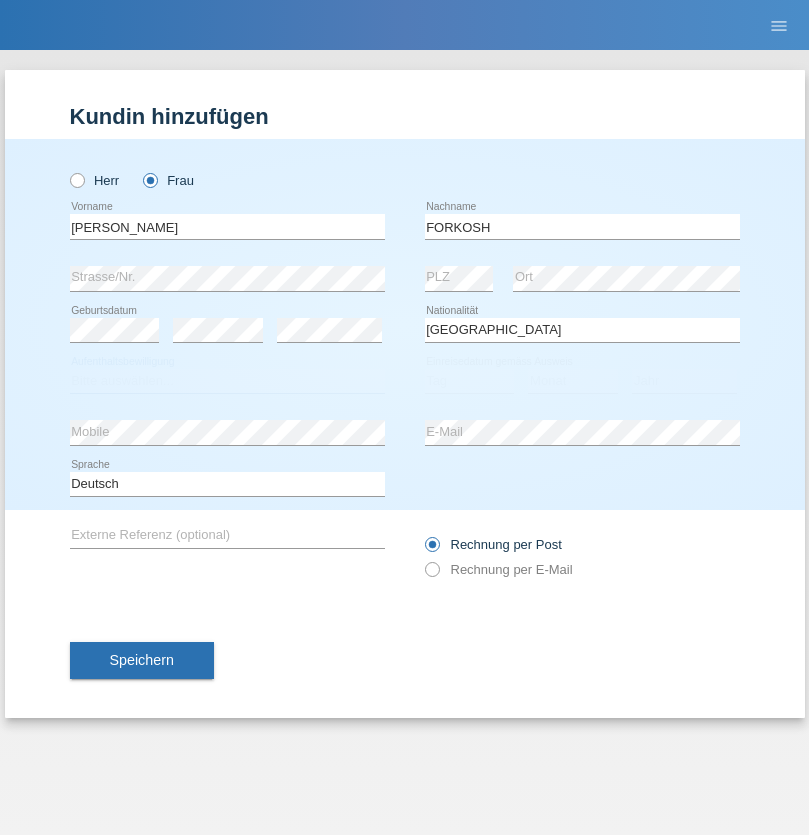 select on "C" 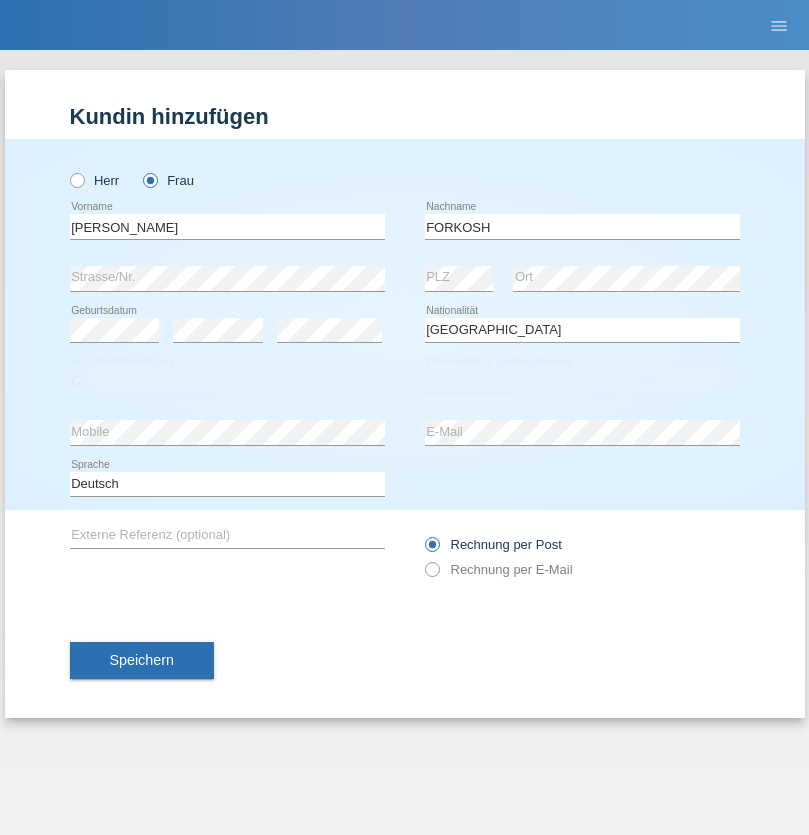select on "09" 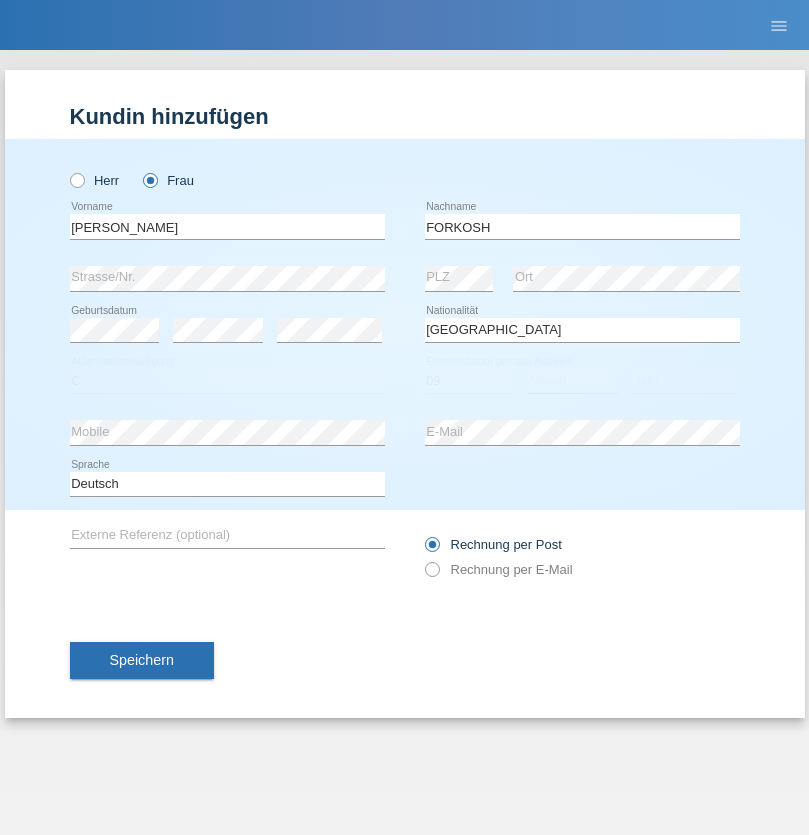 select on "06" 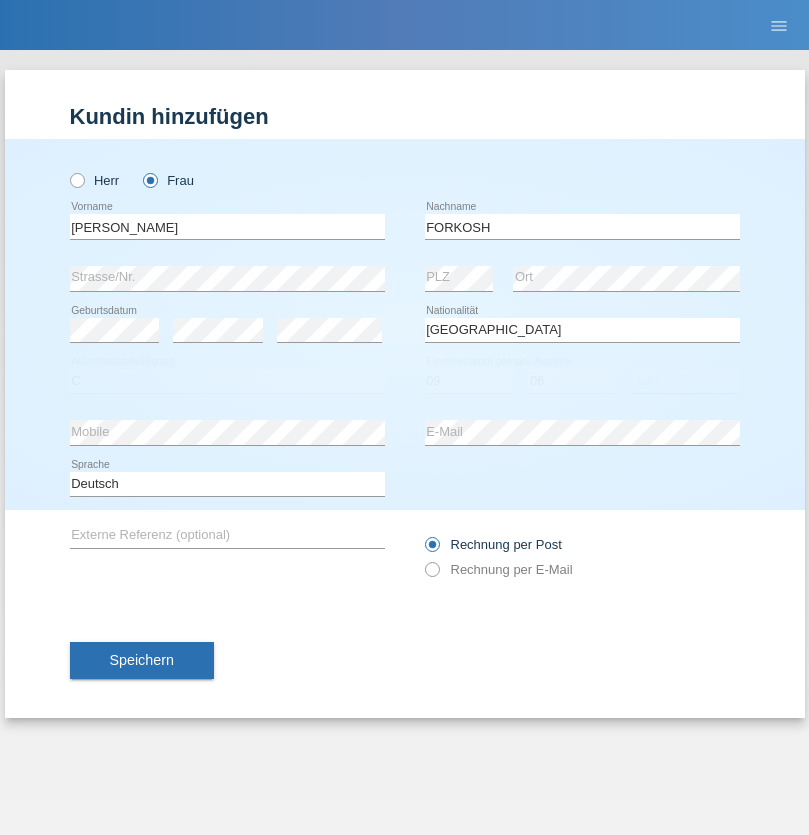 select on "2021" 